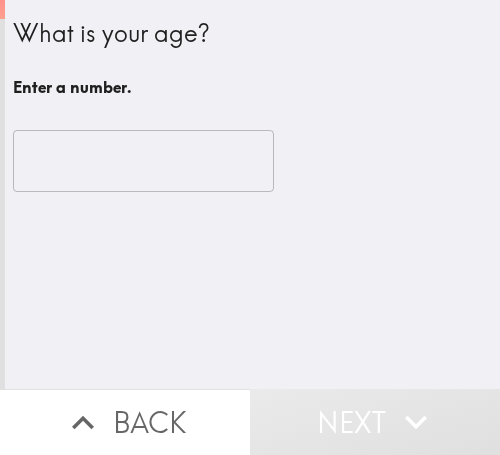 scroll, scrollTop: 0, scrollLeft: 0, axis: both 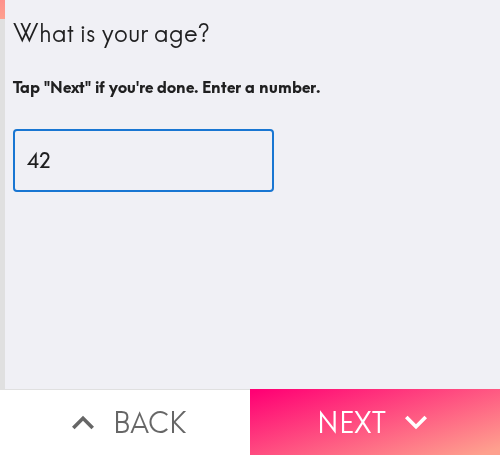 type on "42" 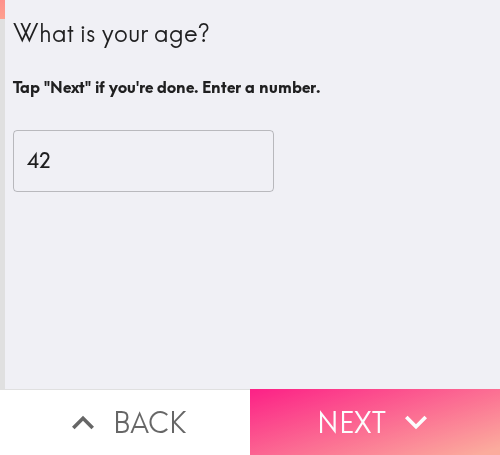 click on "Next" at bounding box center [375, 422] 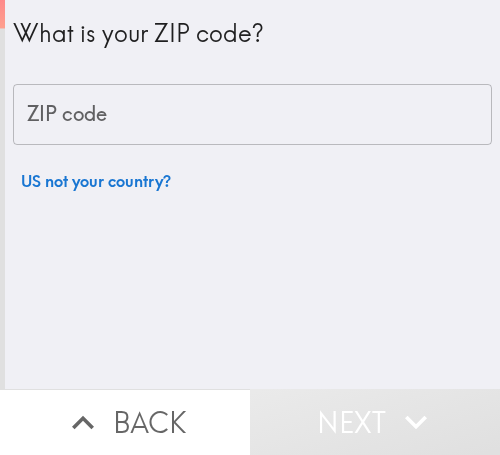 click on "ZIP code" at bounding box center (252, 115) 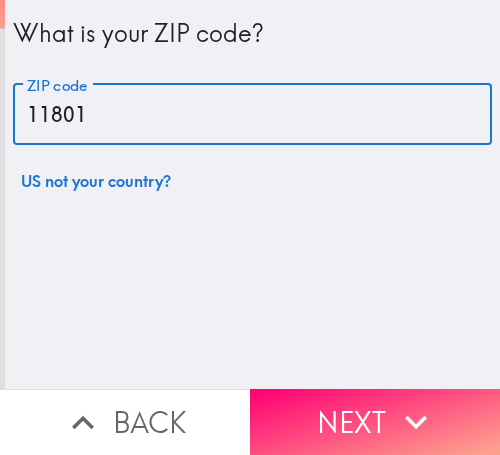 type on "11801" 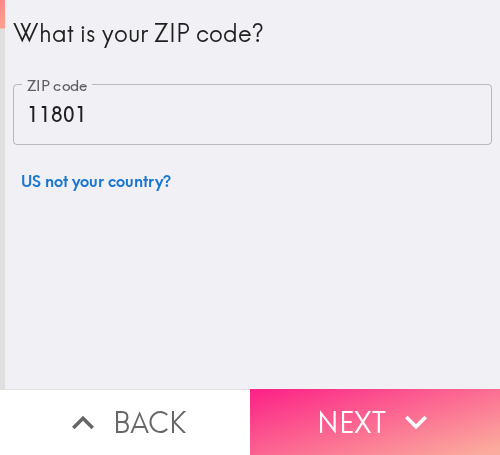 click 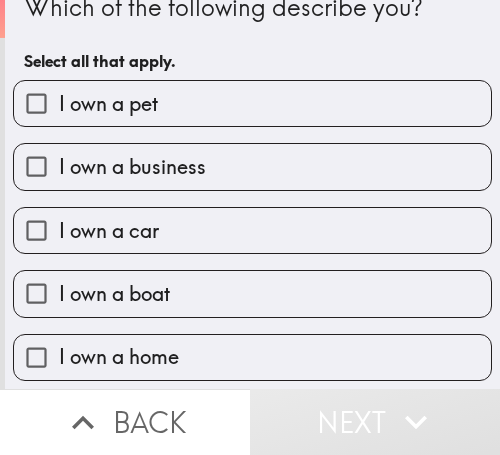 scroll, scrollTop: 0, scrollLeft: 0, axis: both 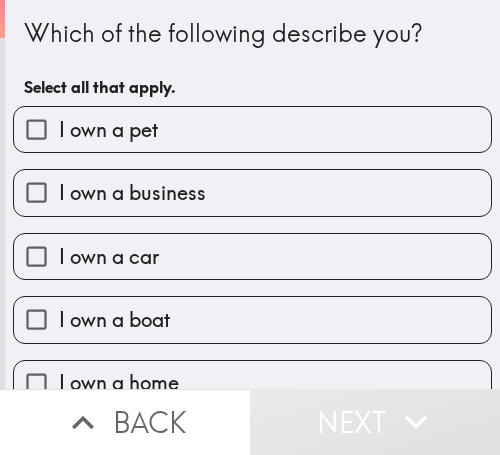 click on "Select all that apply." at bounding box center [252, 87] 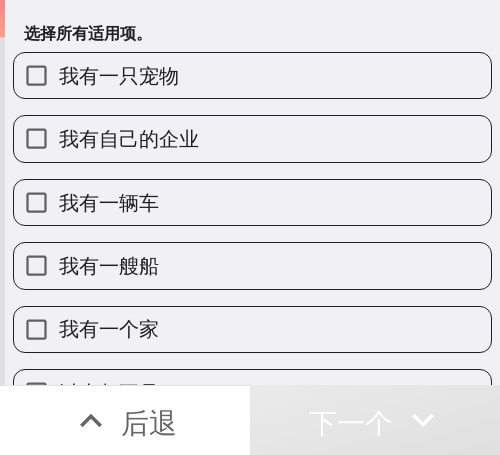 scroll, scrollTop: 101, scrollLeft: 0, axis: vertical 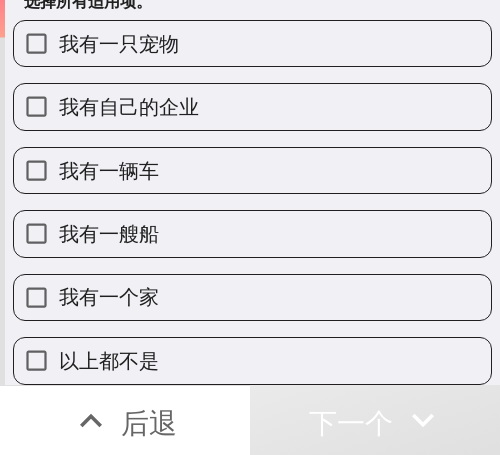 click on "我有自己的企业" at bounding box center (252, 106) 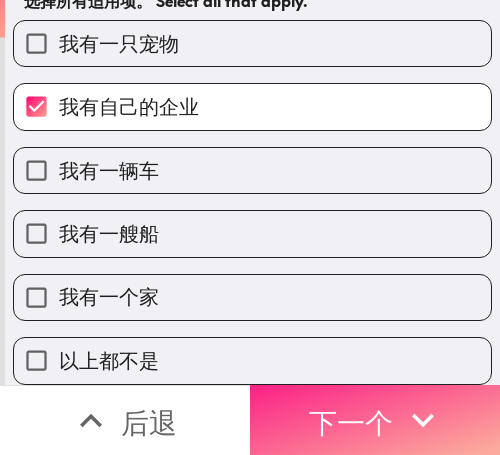 click on "下一个" at bounding box center [351, 422] 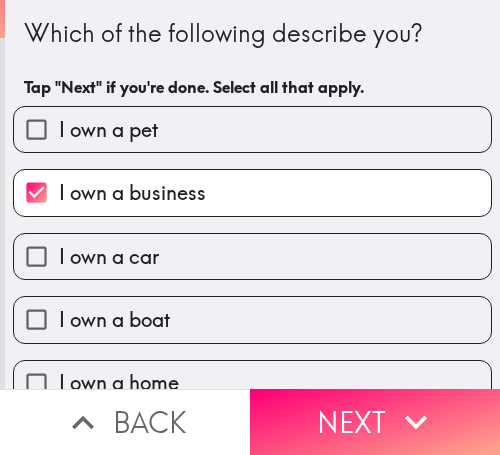scroll, scrollTop: 0, scrollLeft: 0, axis: both 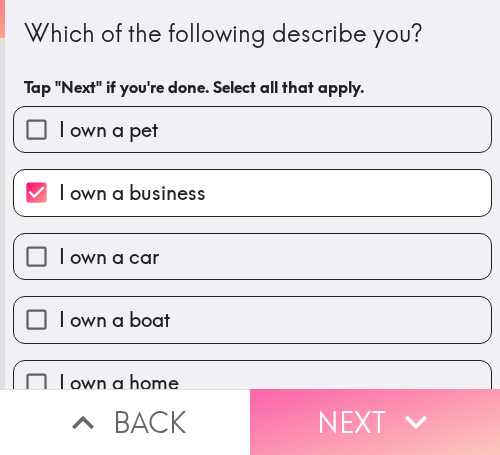 click on "Next" at bounding box center (375, 422) 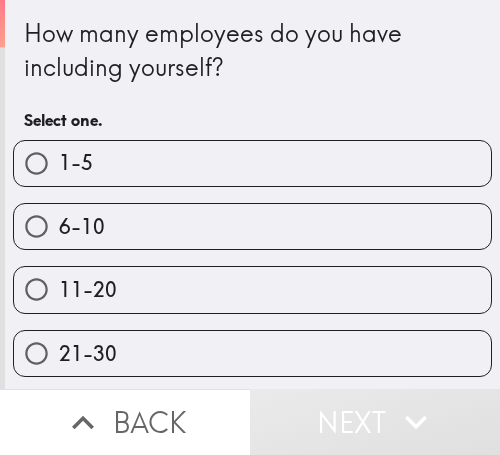 click on "1-5" at bounding box center (252, 163) 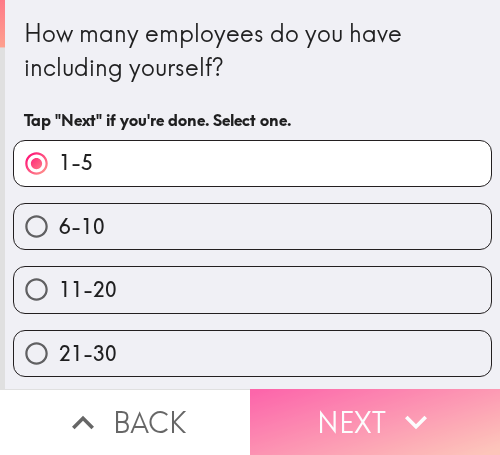 click on "Next" at bounding box center (375, 422) 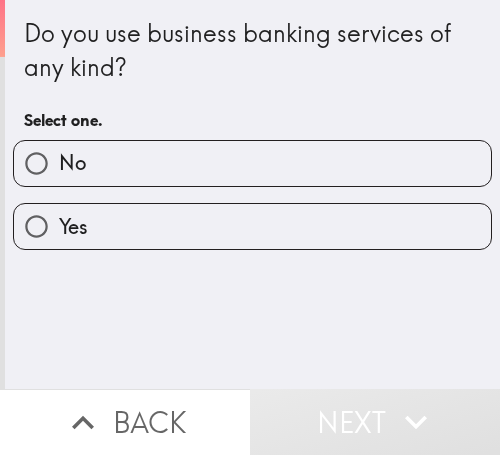 drag, startPoint x: 112, startPoint y: 215, endPoint x: 197, endPoint y: 220, distance: 85.146935 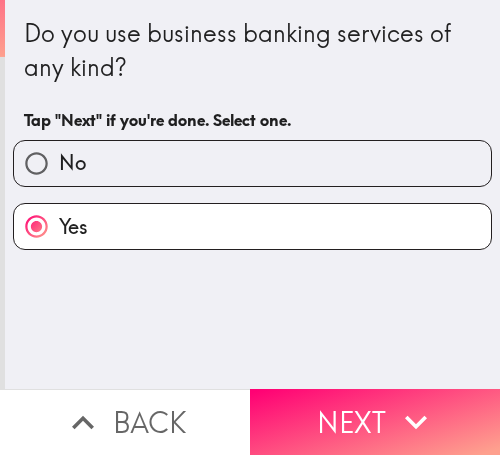 drag, startPoint x: 325, startPoint y: 401, endPoint x: 369, endPoint y: 401, distance: 44 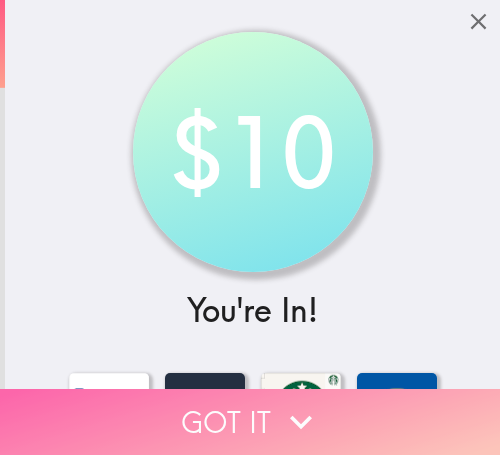 click 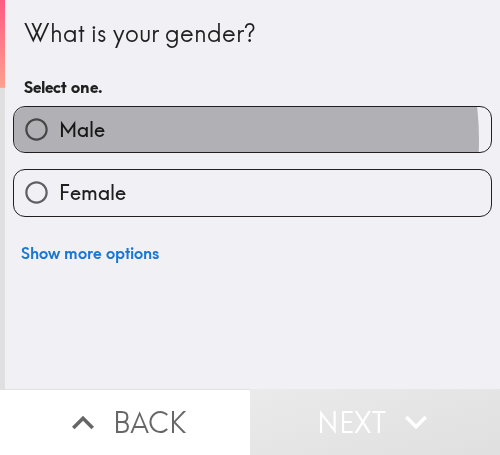 drag, startPoint x: 186, startPoint y: 140, endPoint x: 435, endPoint y: 182, distance: 252.51732 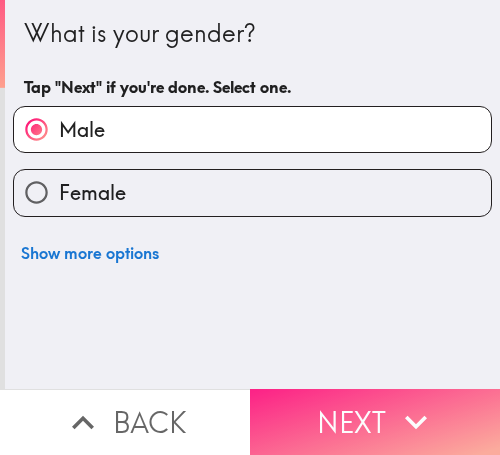 drag, startPoint x: 347, startPoint y: 394, endPoint x: 367, endPoint y: 393, distance: 20.024984 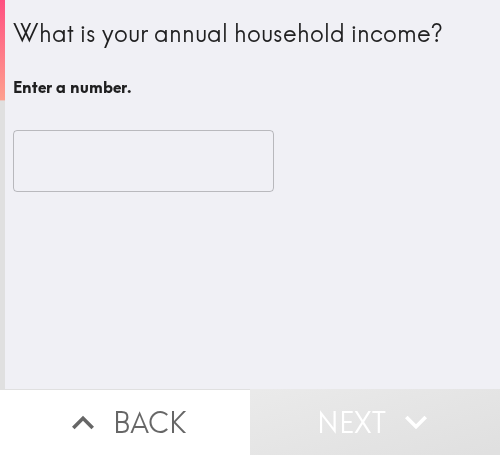 click at bounding box center (143, 161) 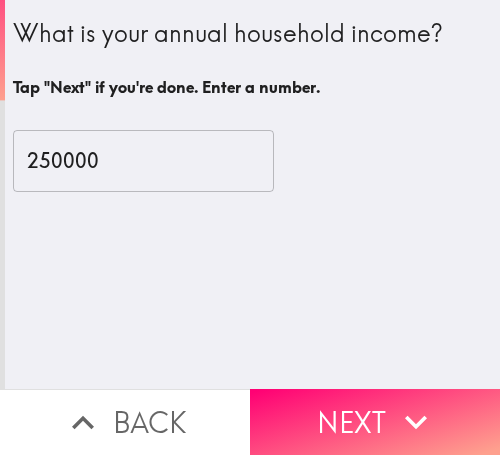 click on "250000" at bounding box center [143, 161] 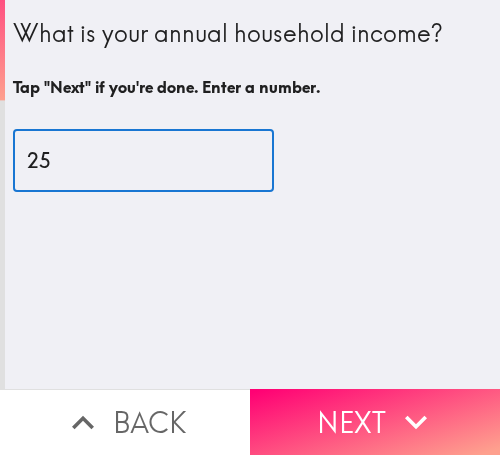 type on "2" 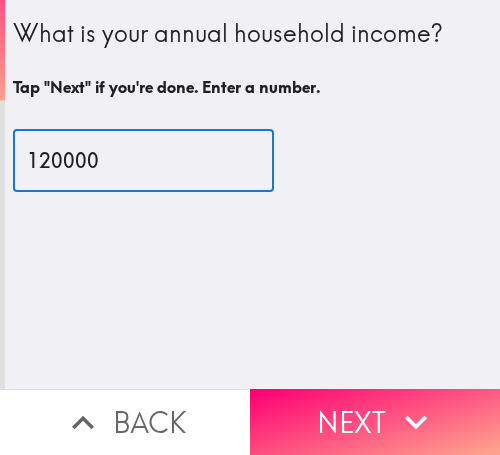 type on "120000" 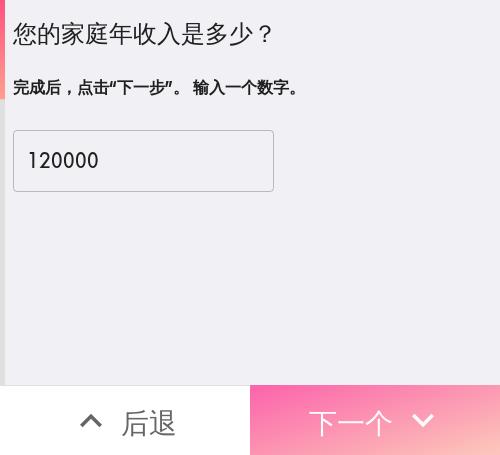 click on "下一个" at bounding box center (351, 422) 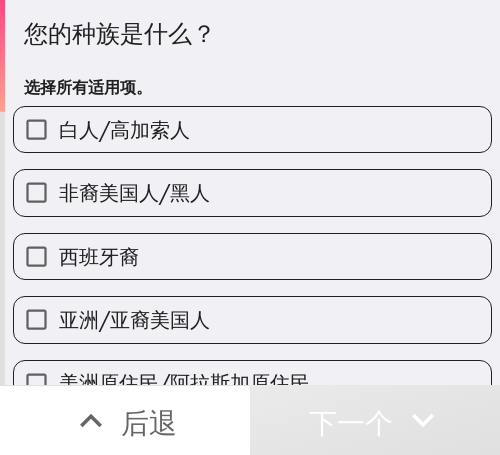 click on "白人/高加索人" at bounding box center (252, 129) 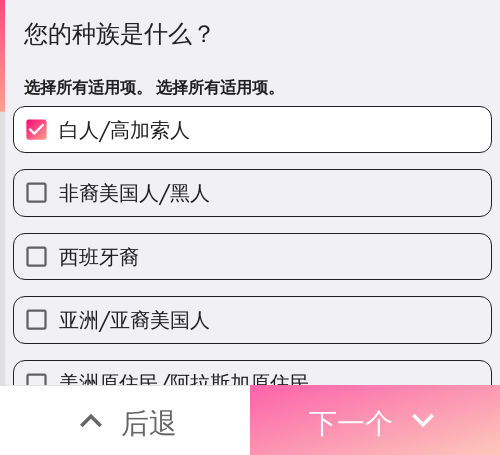 click on "下一个" at bounding box center [351, 422] 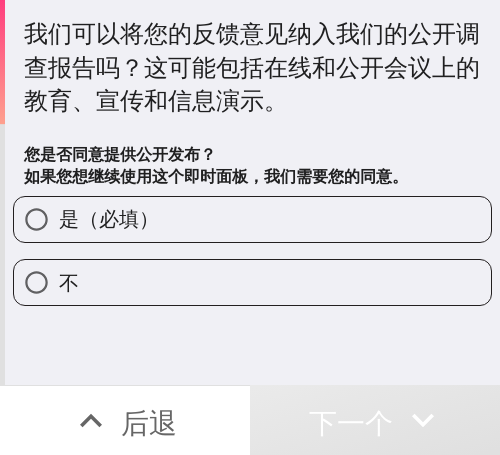 click on "是（必填）" at bounding box center [252, 219] 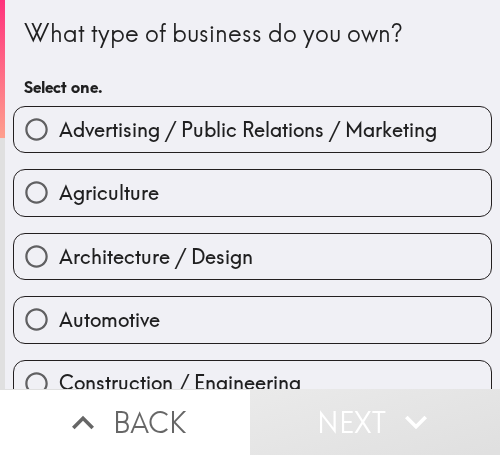 scroll, scrollTop: 0, scrollLeft: 0, axis: both 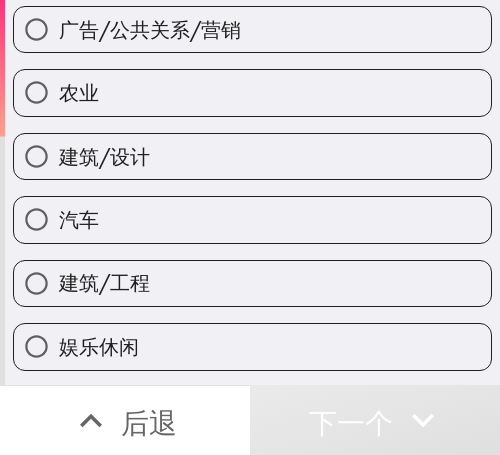 drag, startPoint x: 151, startPoint y: 99, endPoint x: 230, endPoint y: 104, distance: 79.15807 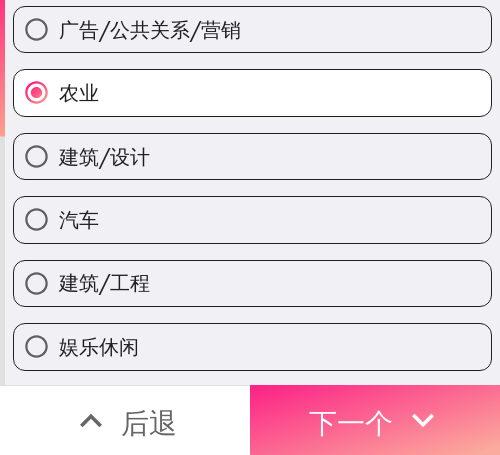 click on "下一个" at bounding box center (351, 422) 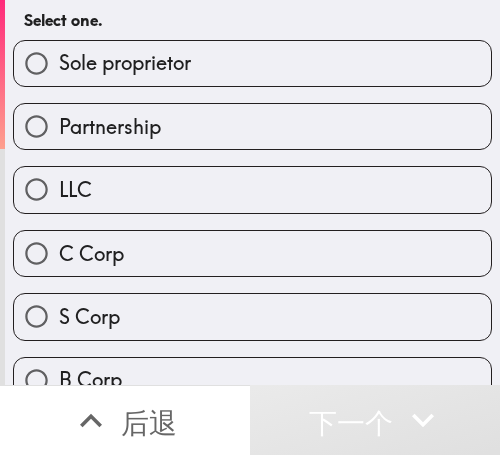 scroll, scrollTop: 54, scrollLeft: 0, axis: vertical 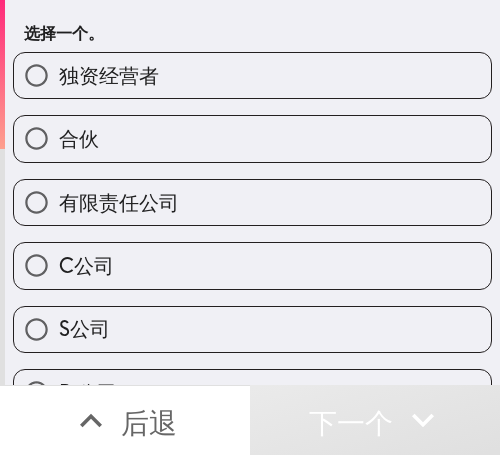 click on "独资经营者" at bounding box center [252, 75] 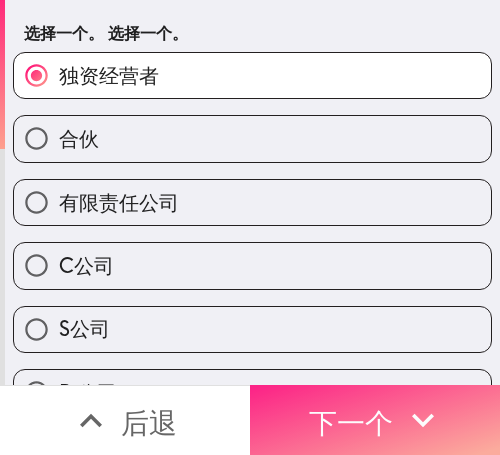 drag, startPoint x: 376, startPoint y: 413, endPoint x: 476, endPoint y: 412, distance: 100.005 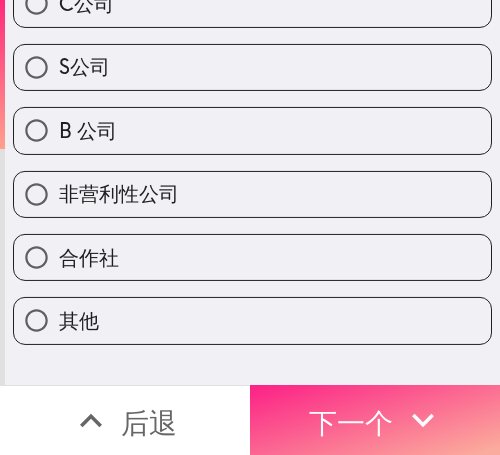 scroll, scrollTop: 0, scrollLeft: 0, axis: both 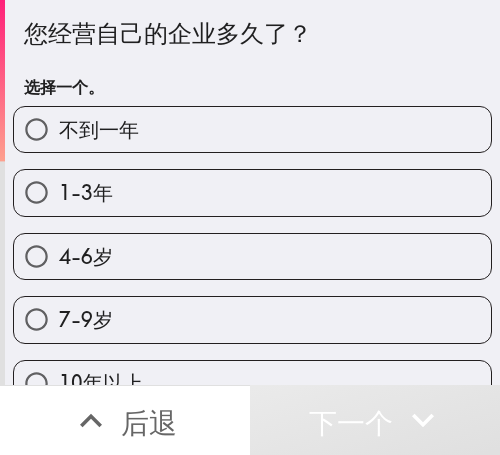 drag, startPoint x: 170, startPoint y: 195, endPoint x: 475, endPoint y: 196, distance: 305.00165 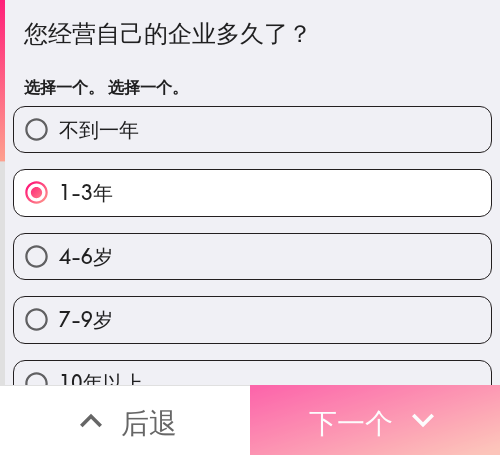 click on "下一个" at bounding box center [375, 420] 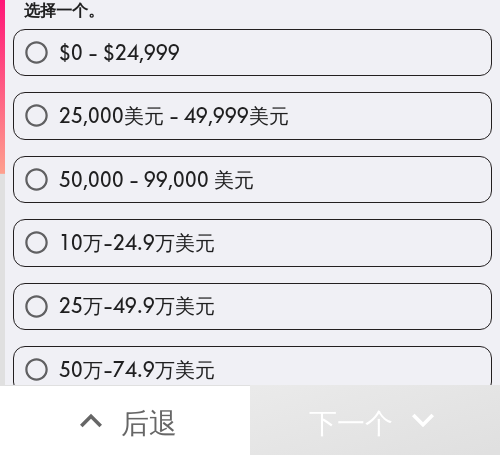 scroll, scrollTop: 200, scrollLeft: 0, axis: vertical 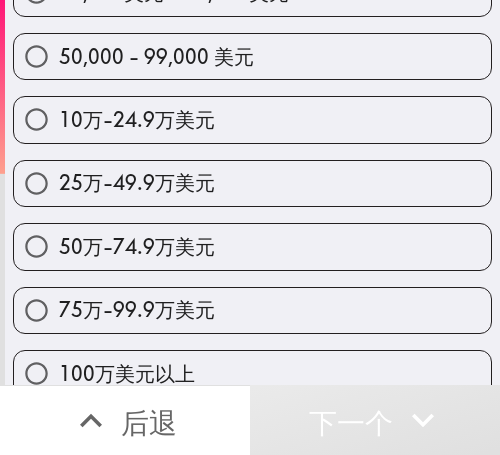 click on "10万-24.9万美元" at bounding box center [137, 119] 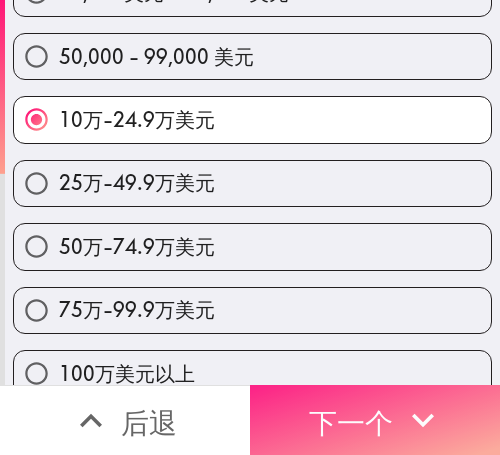click on "下一个" at bounding box center [351, 422] 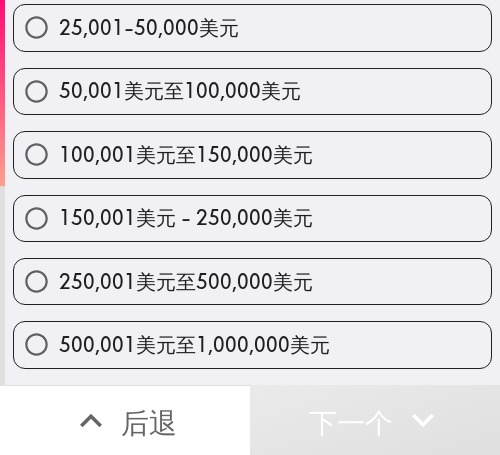 scroll, scrollTop: 300, scrollLeft: 0, axis: vertical 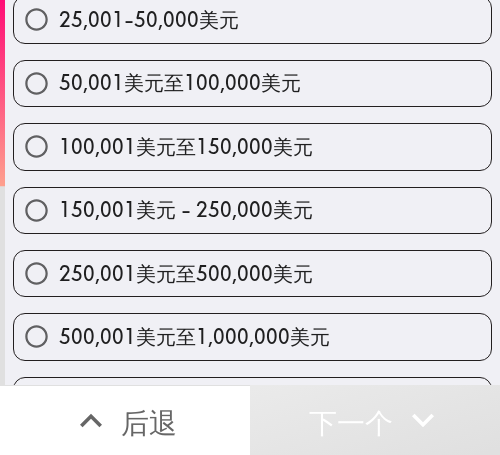 click on "150,001美元 - 250,000美元" at bounding box center [186, 209] 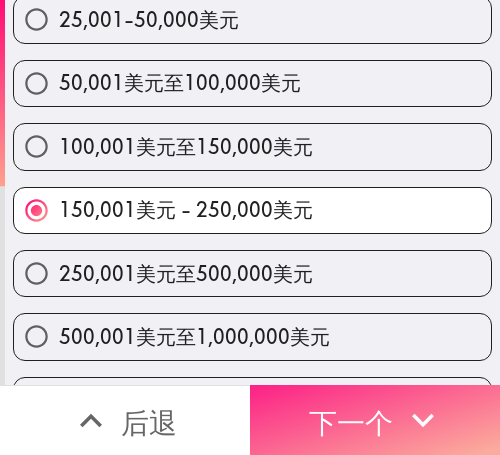click on "下一个" at bounding box center [375, 420] 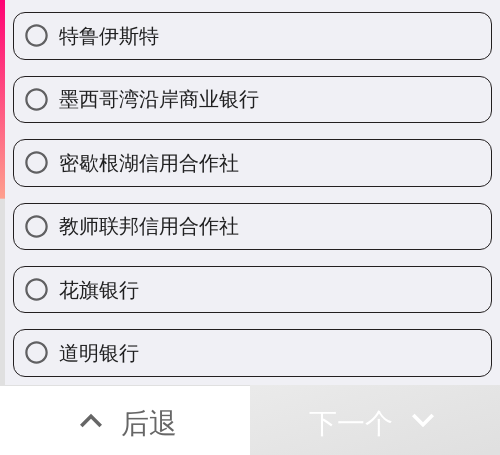scroll, scrollTop: 250, scrollLeft: 0, axis: vertical 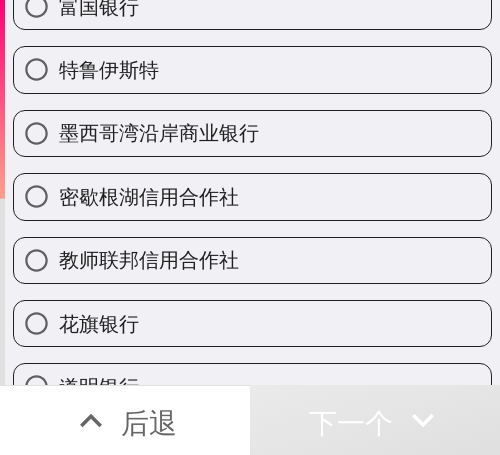 click on "富国银行" at bounding box center [252, 6] 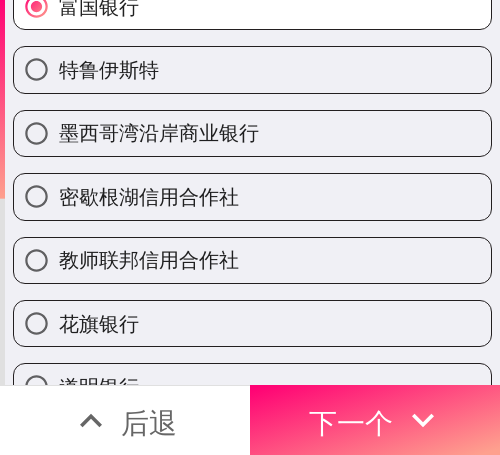 scroll, scrollTop: 244, scrollLeft: 0, axis: vertical 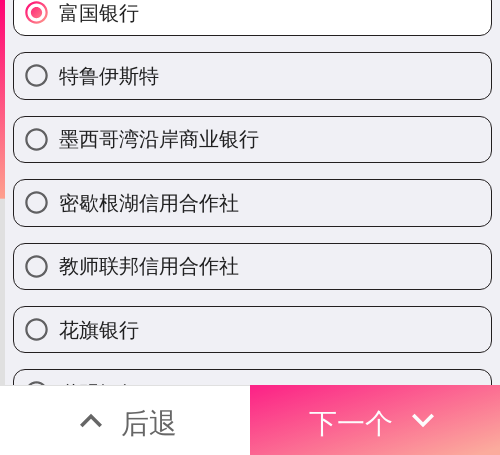 drag, startPoint x: 402, startPoint y: 397, endPoint x: 475, endPoint y: 395, distance: 73.02739 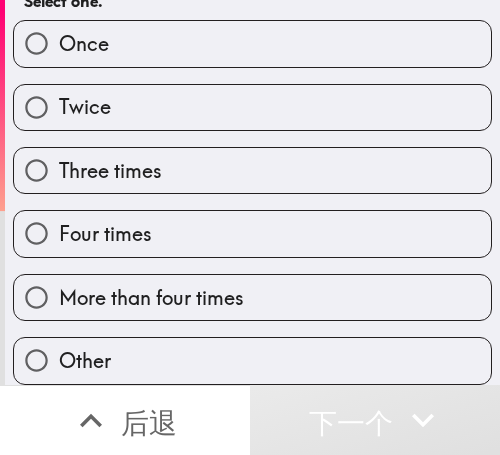 scroll, scrollTop: 42, scrollLeft: 0, axis: vertical 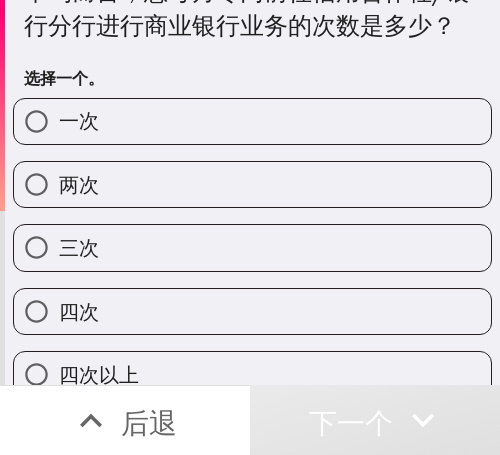 click on "三次" at bounding box center [252, 247] 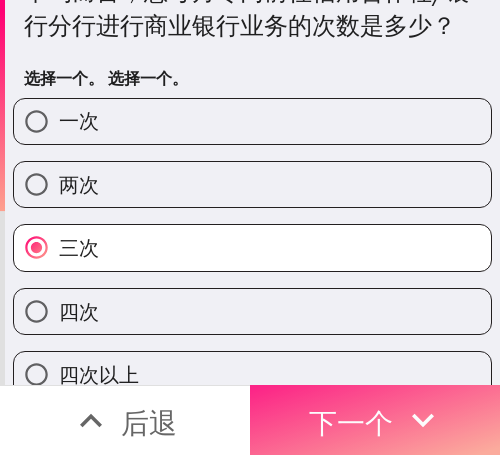 drag, startPoint x: 371, startPoint y: 398, endPoint x: 419, endPoint y: 398, distance: 48 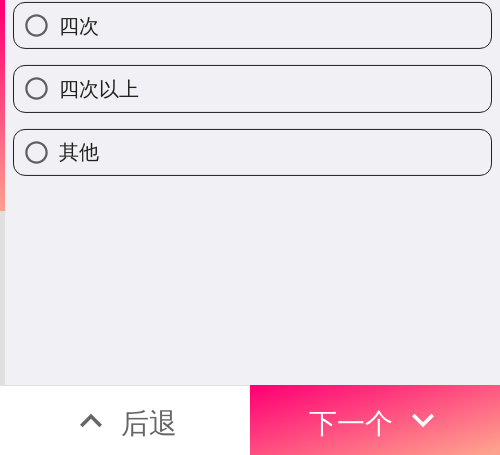 scroll, scrollTop: 0, scrollLeft: 0, axis: both 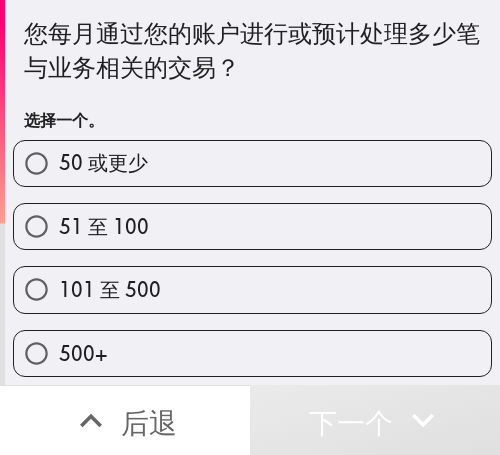 click on "51 至 100" at bounding box center [252, 226] 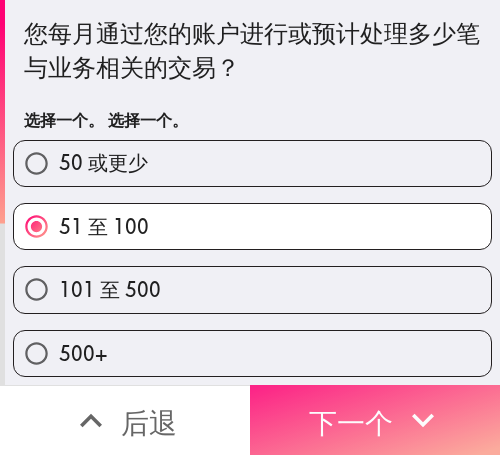 drag, startPoint x: 337, startPoint y: 420, endPoint x: 470, endPoint y: 420, distance: 133 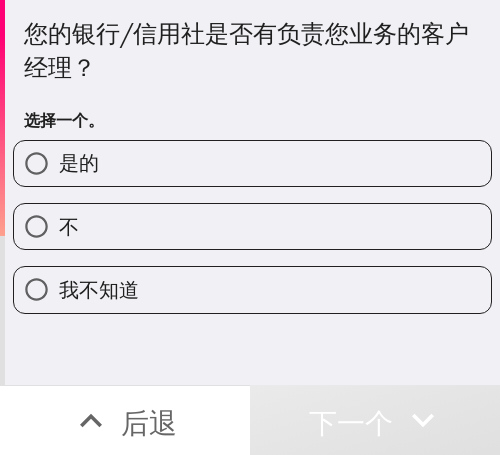 drag, startPoint x: 139, startPoint y: 162, endPoint x: 171, endPoint y: 161, distance: 32.01562 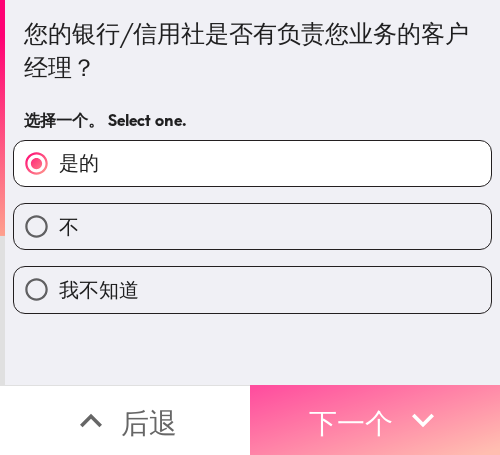drag, startPoint x: 404, startPoint y: 392, endPoint x: 498, endPoint y: 409, distance: 95.524864 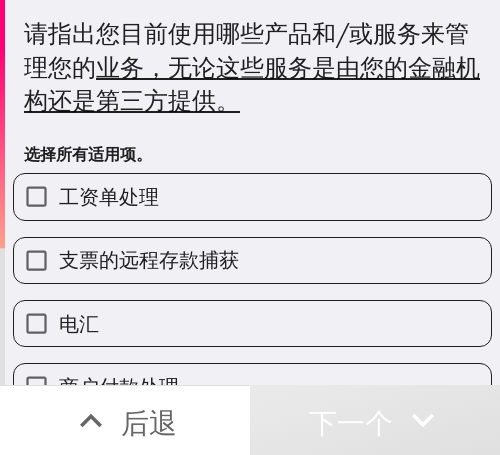 click on "工资单处理" at bounding box center (252, 196) 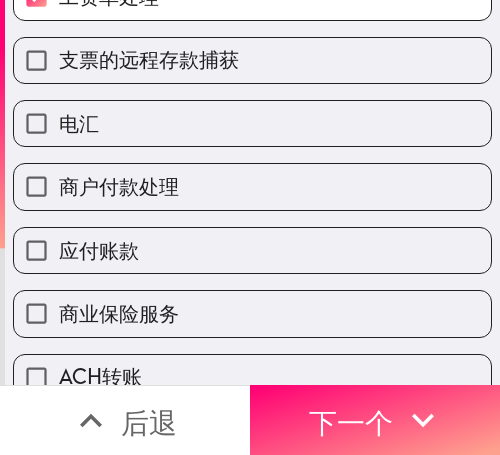 click on "应付账款" at bounding box center (252, 250) 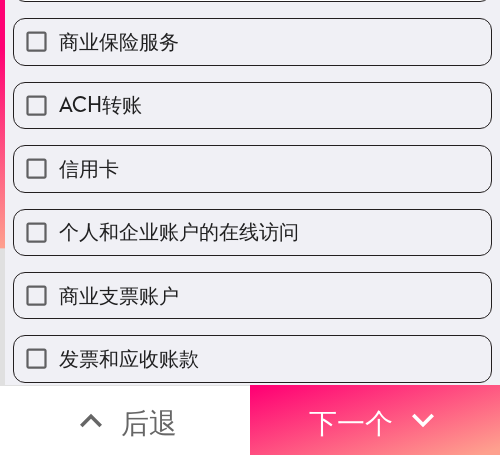 scroll, scrollTop: 500, scrollLeft: 0, axis: vertical 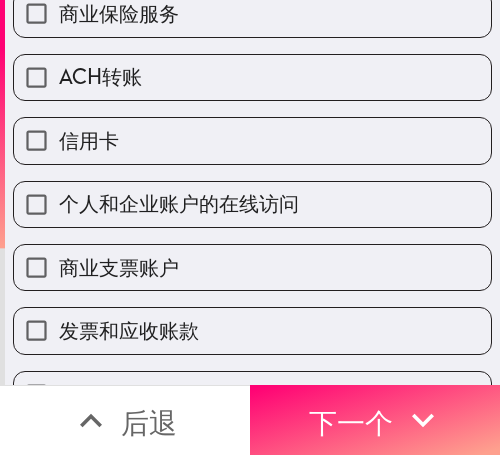 click on "商业支票账户" at bounding box center (244, 259) 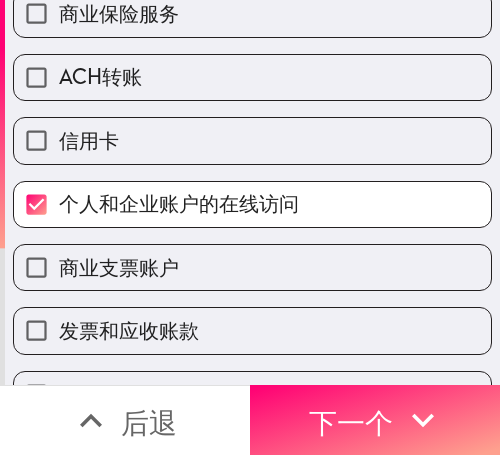 click on "商业支票账户" at bounding box center [119, 267] 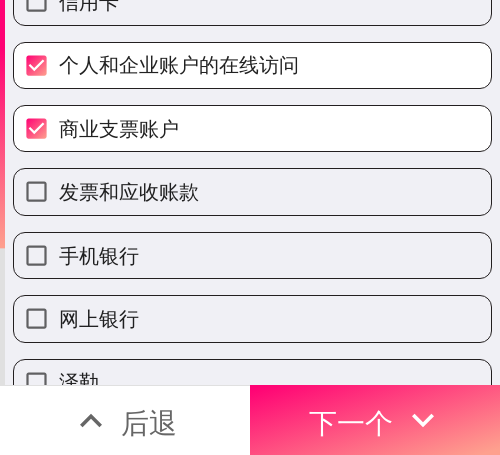 scroll, scrollTop: 800, scrollLeft: 0, axis: vertical 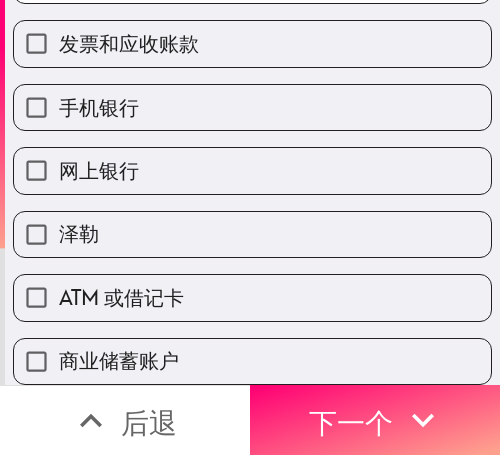 click on "泽勒" at bounding box center [252, 234] 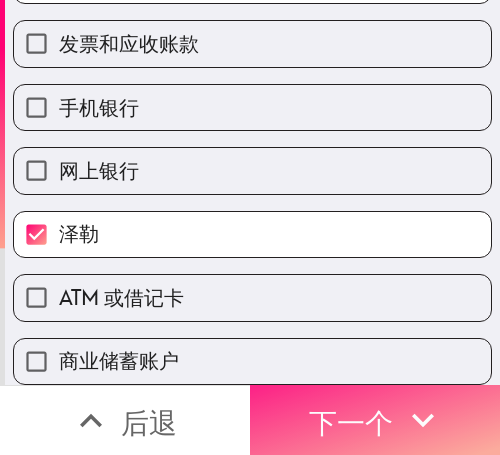 drag, startPoint x: 330, startPoint y: 398, endPoint x: 465, endPoint y: 410, distance: 135.53229 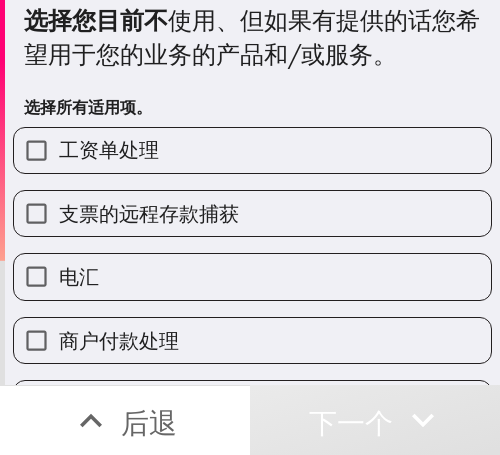 scroll, scrollTop: 0, scrollLeft: 0, axis: both 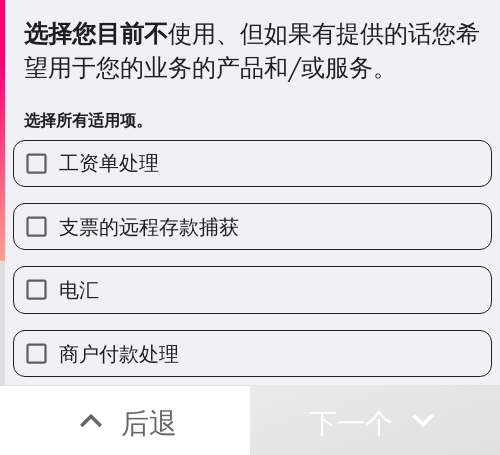 drag, startPoint x: 170, startPoint y: 228, endPoint x: 188, endPoint y: 245, distance: 24.758837 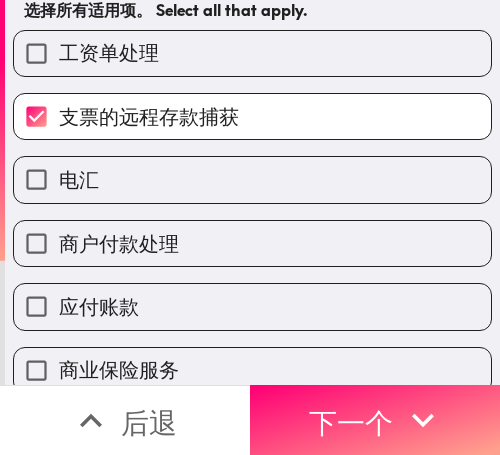scroll, scrollTop: 200, scrollLeft: 0, axis: vertical 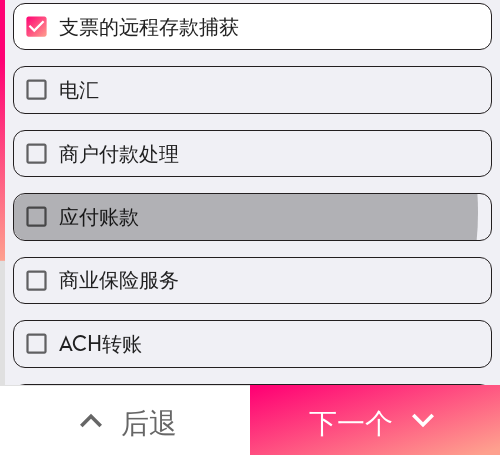 click on "应付账款" at bounding box center (252, 216) 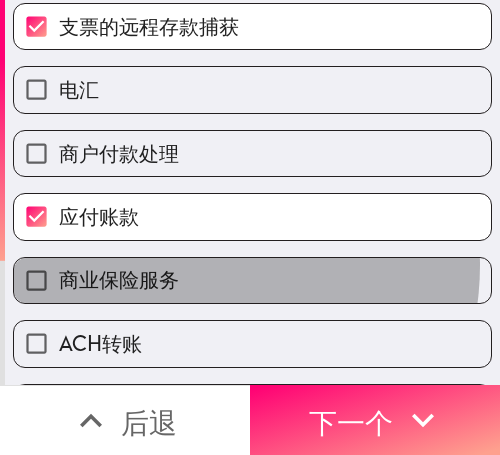 click on "商业保险服务" at bounding box center (252, 280) 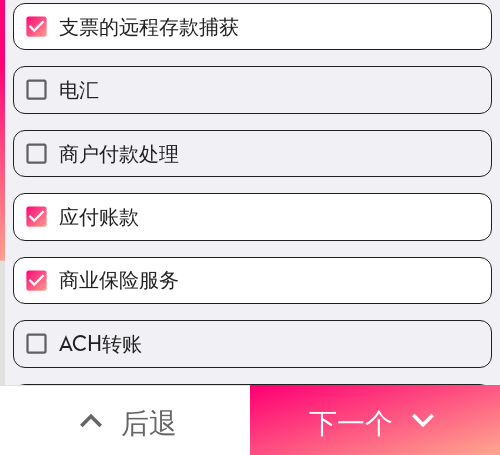 scroll, scrollTop: 500, scrollLeft: 0, axis: vertical 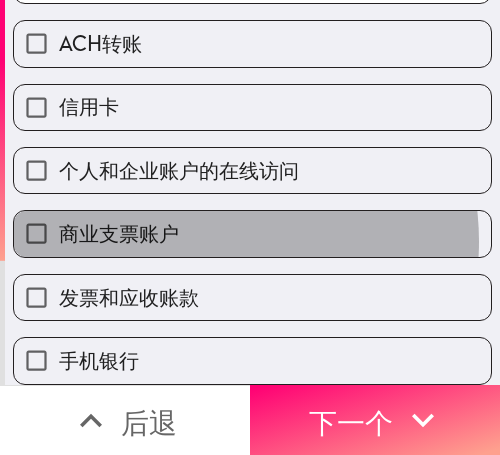 click on "商业支票账户" at bounding box center (252, 233) 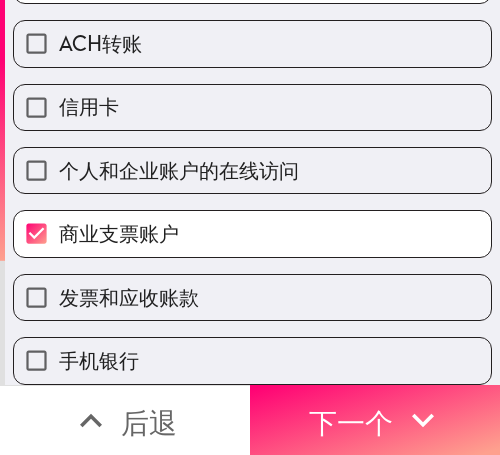 click on "个人和企业账户的在线访问" at bounding box center (179, 170) 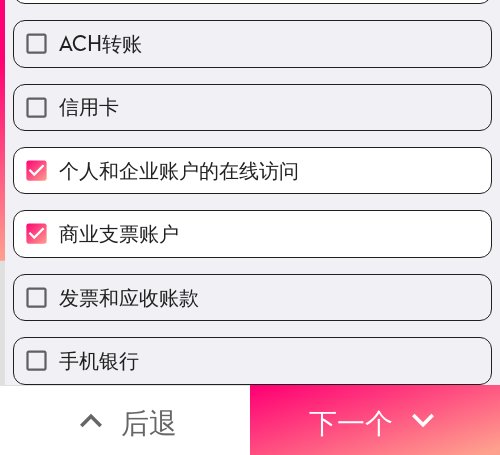 click on "发票和应收账款" at bounding box center [129, 297] 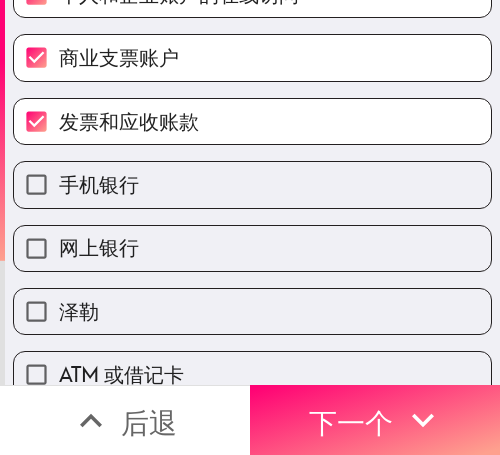 scroll, scrollTop: 800, scrollLeft: 0, axis: vertical 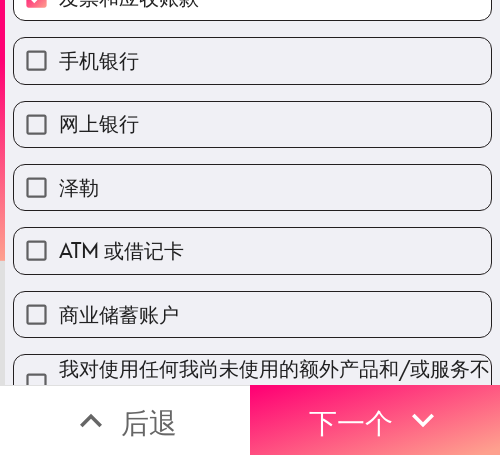 click on "ATM 或借记卡" at bounding box center (252, 250) 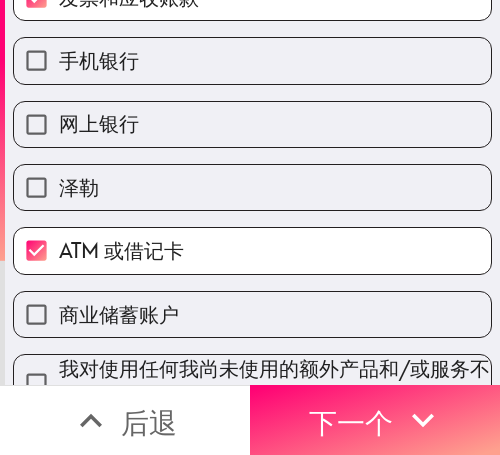 click on "商业储蓄账户" at bounding box center [252, 314] 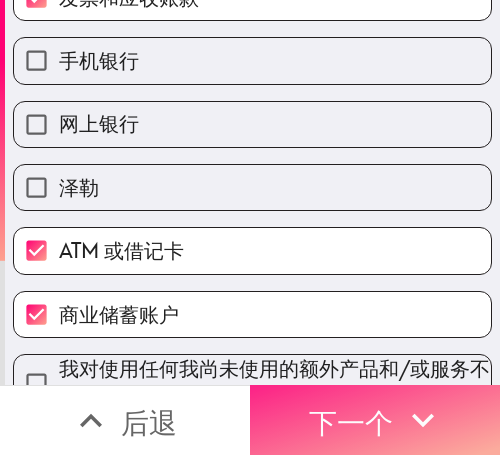 click on "下一个" at bounding box center (351, 420) 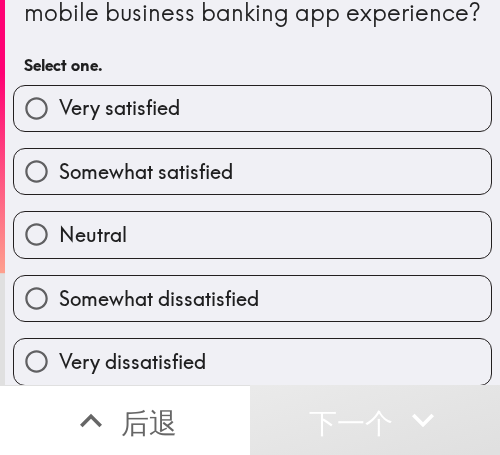 scroll, scrollTop: 104, scrollLeft: 0, axis: vertical 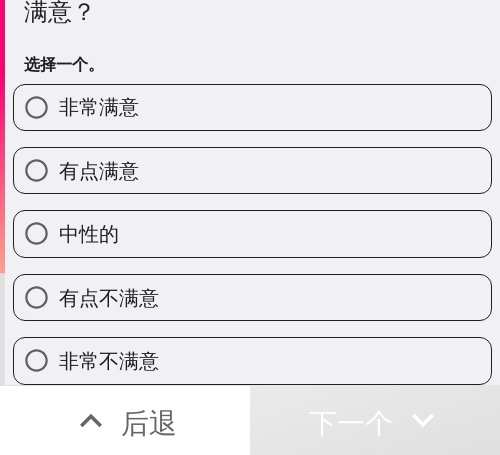 drag, startPoint x: 284, startPoint y: 36, endPoint x: 168, endPoint y: 34, distance: 116.01724 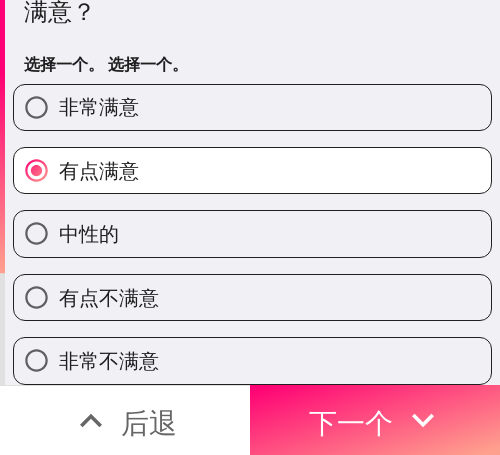 drag, startPoint x: 347, startPoint y: 412, endPoint x: 497, endPoint y: 415, distance: 150.03 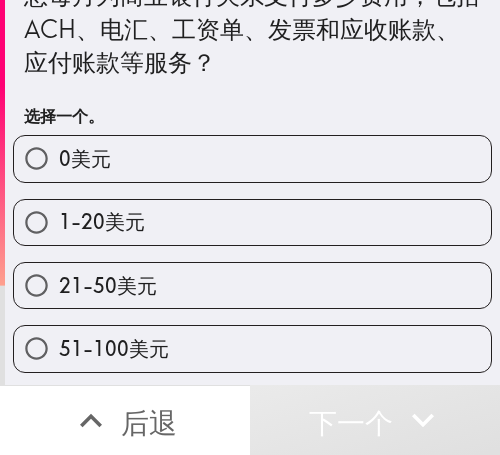 scroll, scrollTop: 100, scrollLeft: 0, axis: vertical 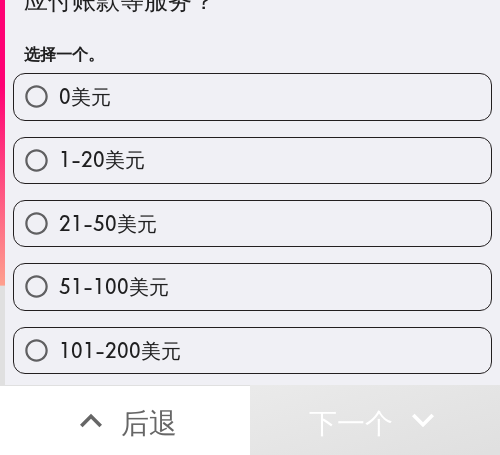 click on "51-100美元" at bounding box center (252, 286) 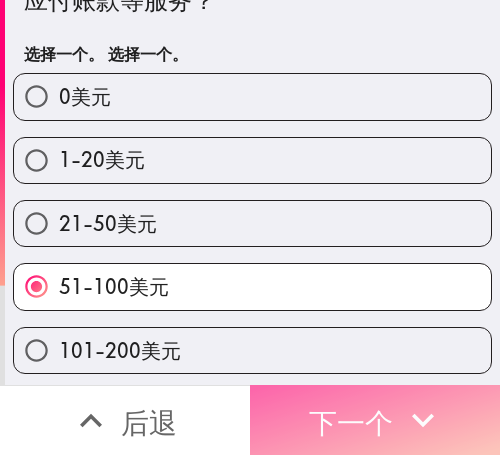 click on "下一个" at bounding box center (351, 422) 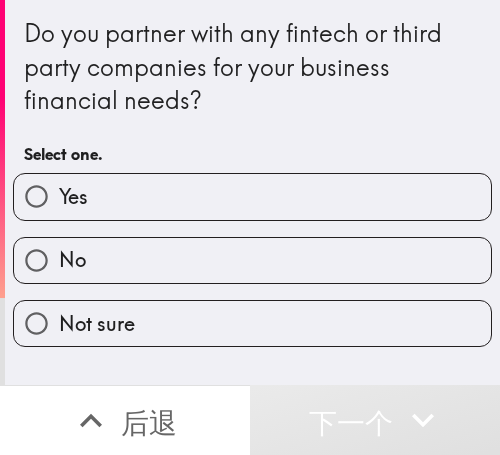 scroll, scrollTop: 0, scrollLeft: 0, axis: both 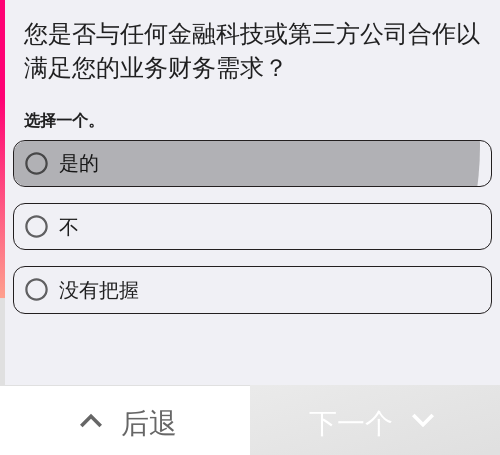 click on "是的" at bounding box center (252, 163) 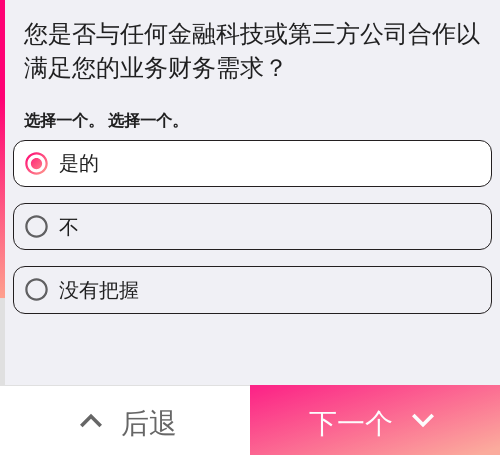 drag, startPoint x: 361, startPoint y: 394, endPoint x: 403, endPoint y: 404, distance: 43.174065 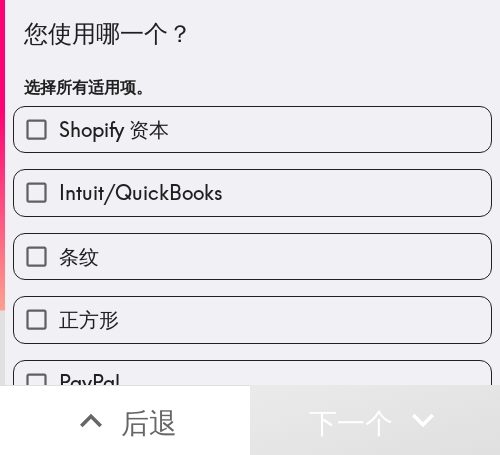 click on "Shopify 资本" at bounding box center [252, 129] 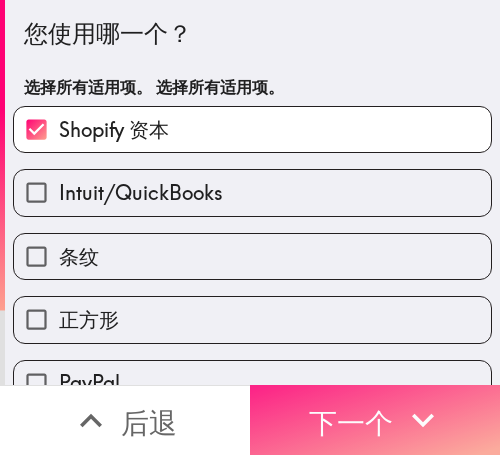 click on "下一个" at bounding box center [351, 422] 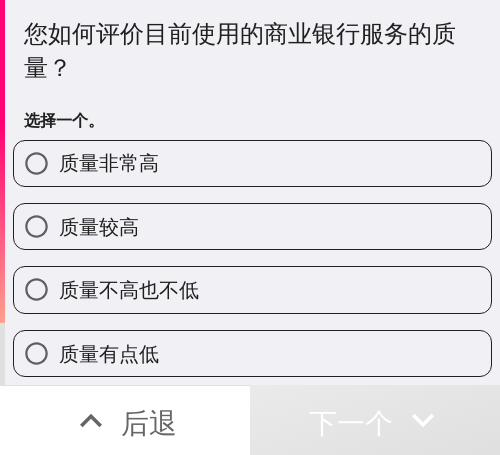 drag, startPoint x: 205, startPoint y: 219, endPoint x: 345, endPoint y: 209, distance: 140.35669 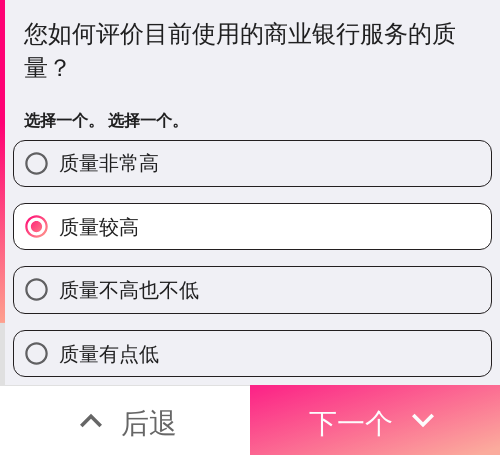 click on "下一个" at bounding box center (351, 422) 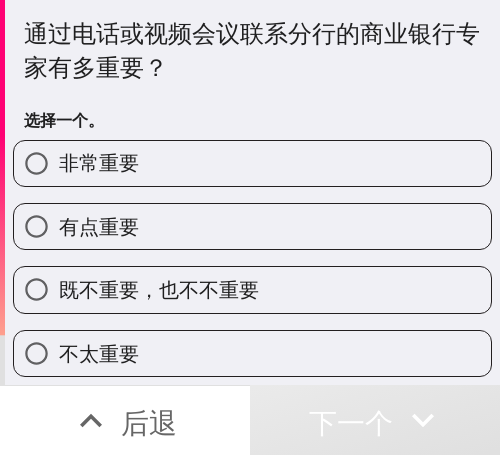 drag, startPoint x: 171, startPoint y: 219, endPoint x: 219, endPoint y: 228, distance: 48.83646 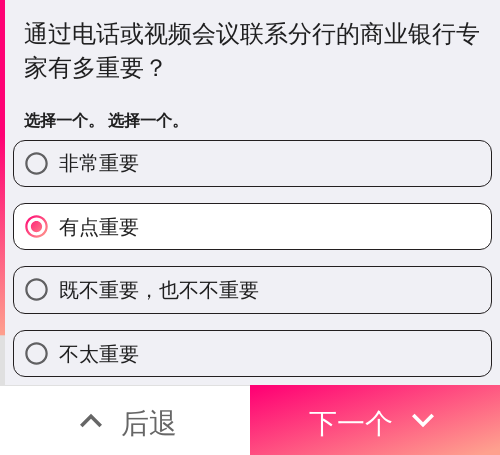 drag, startPoint x: 353, startPoint y: 420, endPoint x: 487, endPoint y: 419, distance: 134.00374 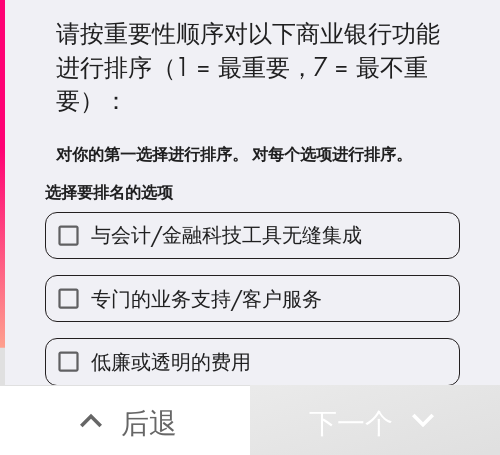 scroll, scrollTop: 200, scrollLeft: 0, axis: vertical 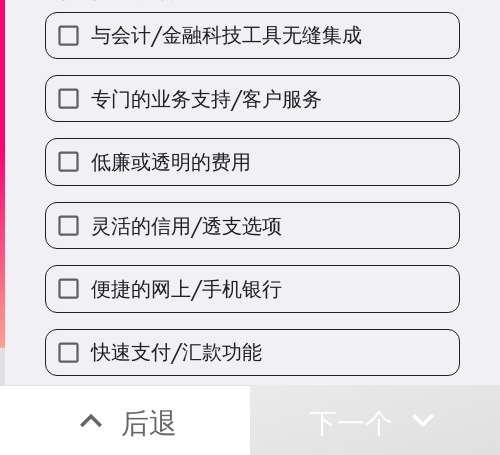 drag, startPoint x: 228, startPoint y: 166, endPoint x: 233, endPoint y: 180, distance: 14.866069 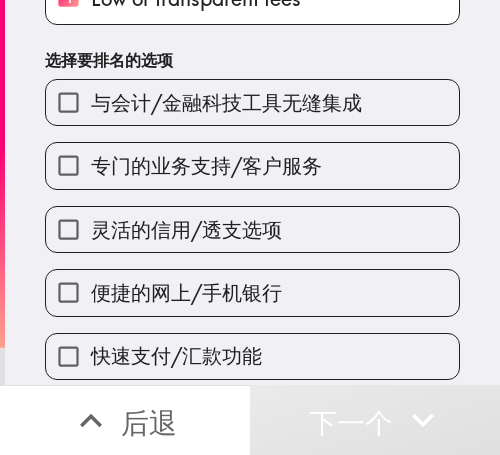 click on "便捷的网上/手机银行" at bounding box center [244, 284] 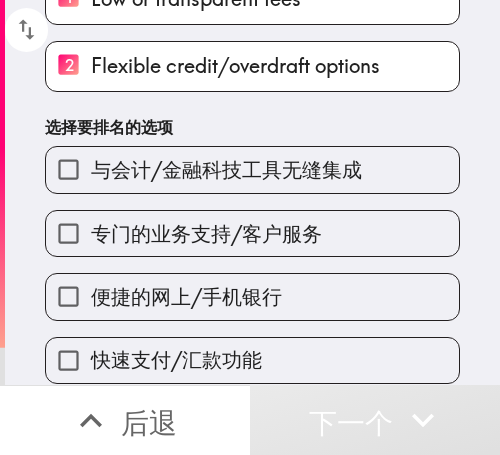 click on "与会计/金融科技工具无缝集成" at bounding box center (252, 169) 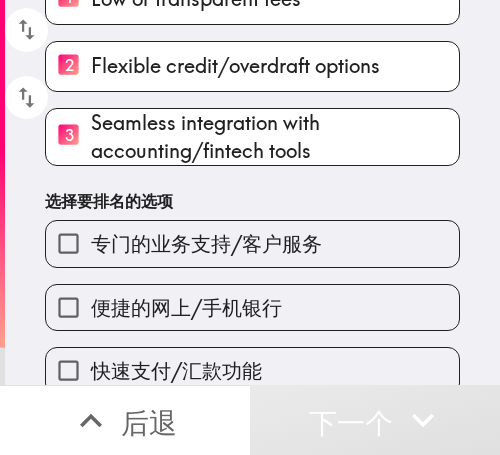 click on "专门的业务支持/客户服务" at bounding box center [252, 243] 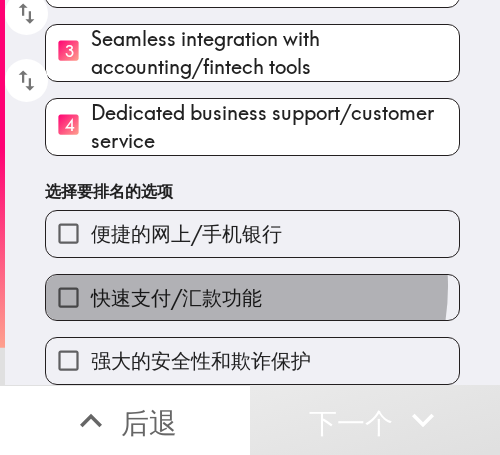 drag, startPoint x: 208, startPoint y: 272, endPoint x: 221, endPoint y: 322, distance: 51.662365 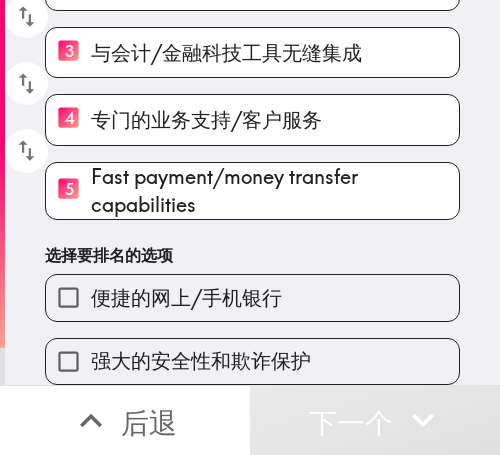 click on "强大的安全性和欺诈保护" at bounding box center (201, 360) 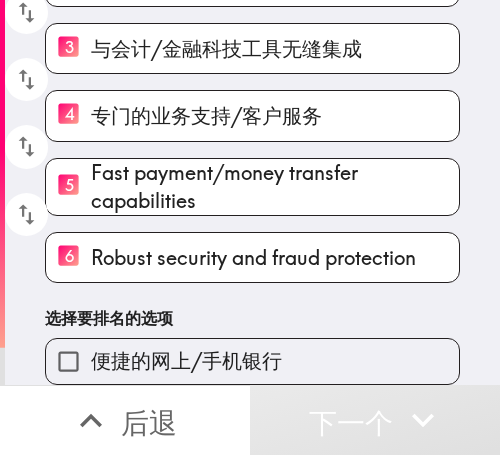 drag, startPoint x: 221, startPoint y: 289, endPoint x: 208, endPoint y: 305, distance: 20.615528 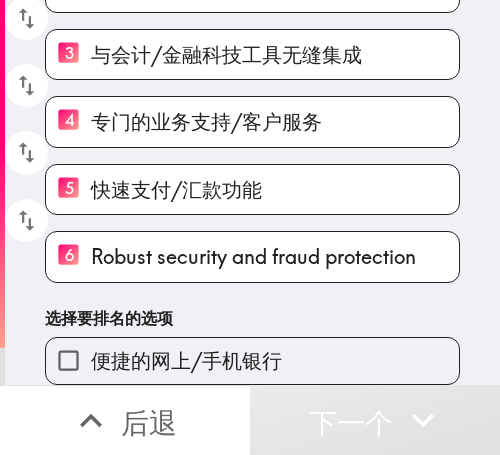 click on "便捷的网上/手机银行" at bounding box center (186, 360) 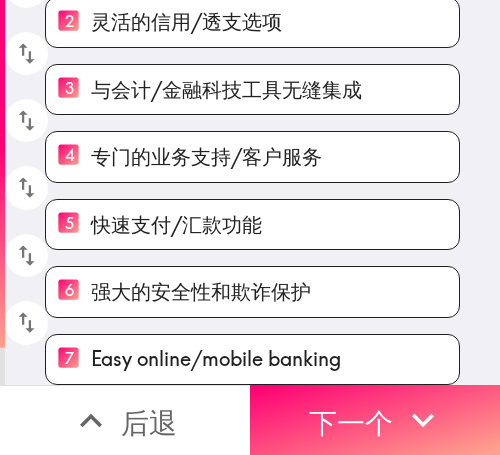 scroll, scrollTop: 259, scrollLeft: 0, axis: vertical 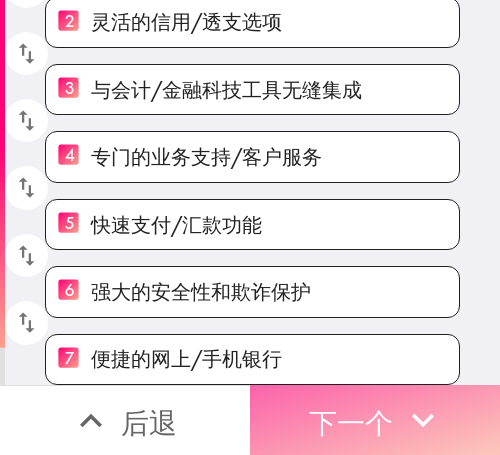 click on "下一个" at bounding box center [351, 422] 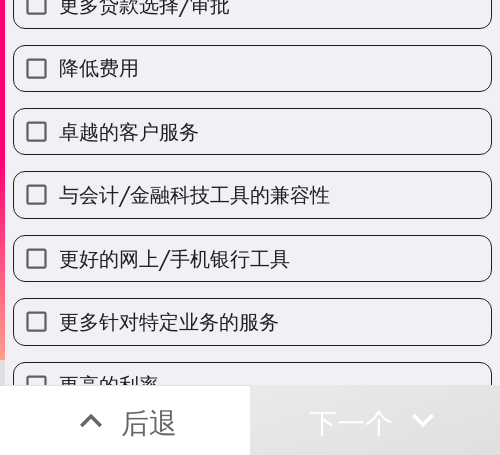 scroll, scrollTop: 200, scrollLeft: 0, axis: vertical 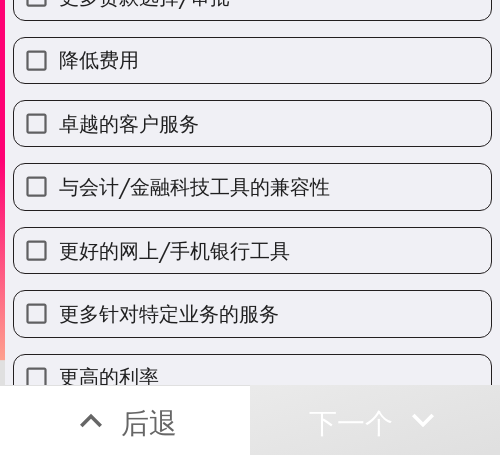 click on "卓越的客户服务" at bounding box center [252, 123] 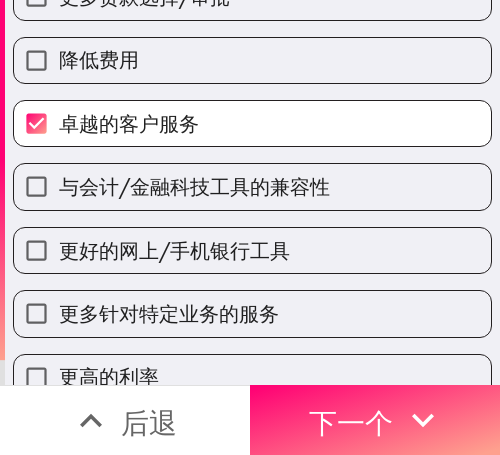 click on "更好的网上/手机银行工具" at bounding box center [244, 242] 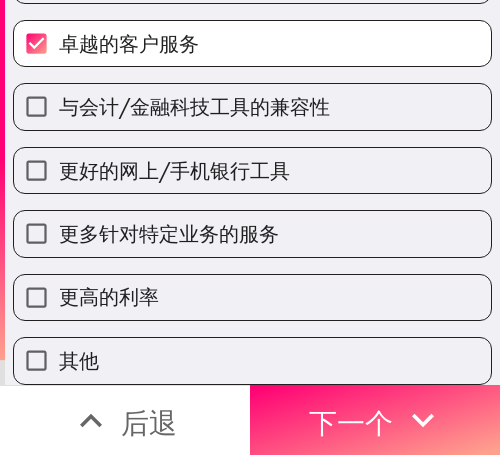click on "更多针对特定业务的服务" at bounding box center (252, 233) 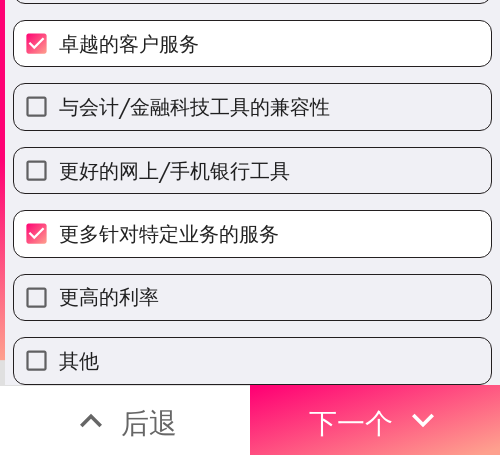 click on "更高的利率" at bounding box center (252, 297) 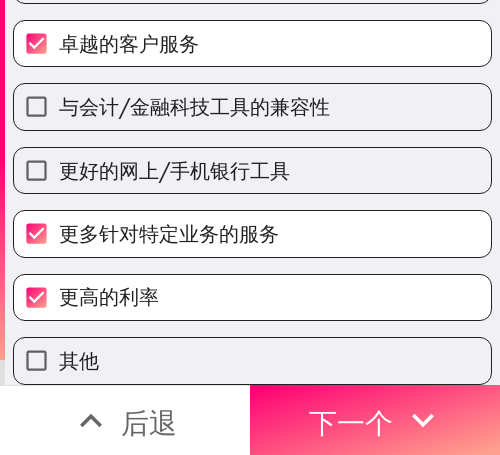 drag, startPoint x: 428, startPoint y: 402, endPoint x: 494, endPoint y: 418, distance: 67.911705 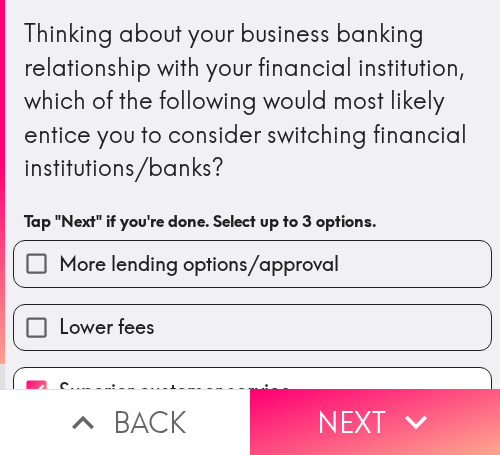 scroll, scrollTop: 0, scrollLeft: 0, axis: both 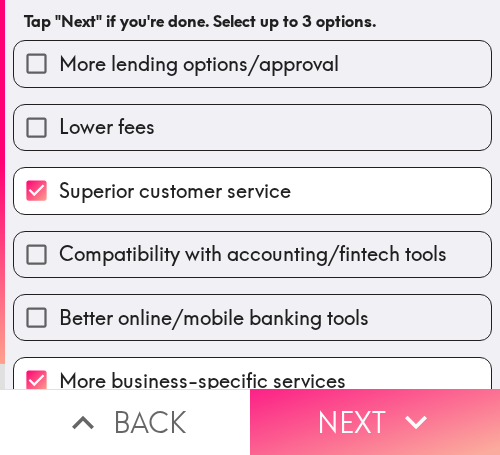 click 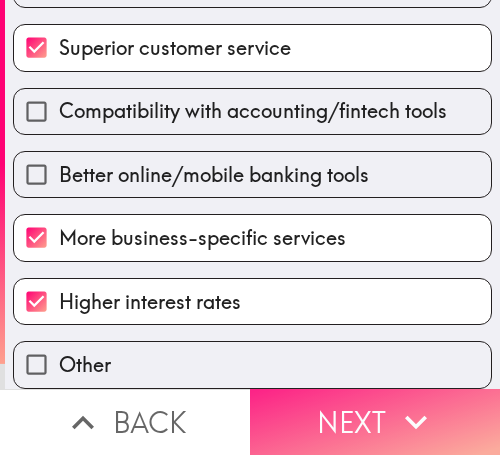 scroll, scrollTop: 0, scrollLeft: 0, axis: both 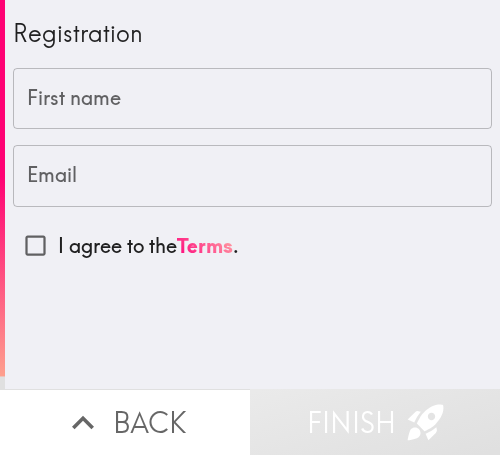 click on "Registration First name First name Email Email I agree to the  Terms ." at bounding box center (252, 194) 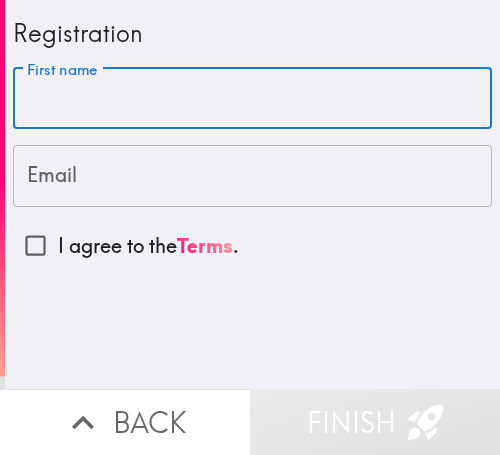 paste on "[NAME]" 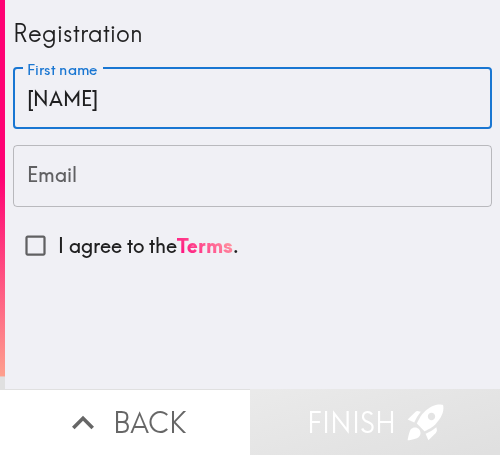 type on "[NAME]" 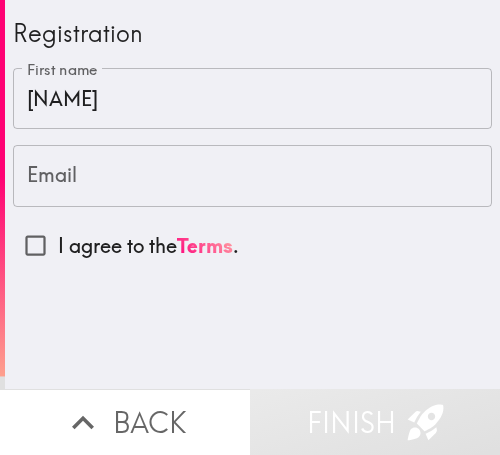 click on "Email" at bounding box center [252, 176] 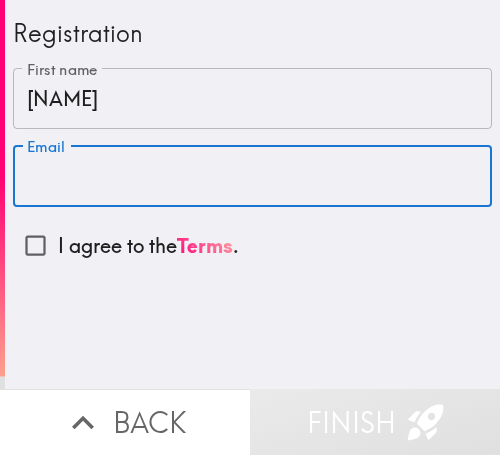 paste on "donnamorris5394@example.com" 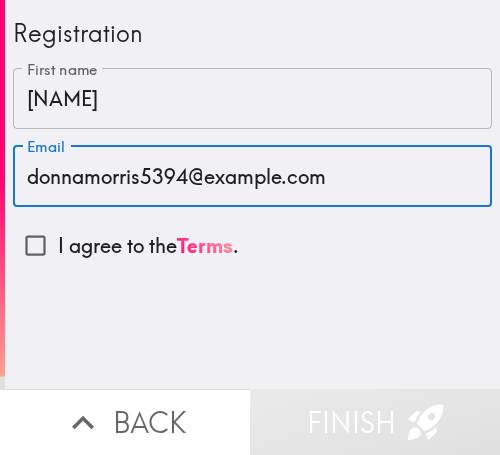 type on "donnamorris5394@example.com" 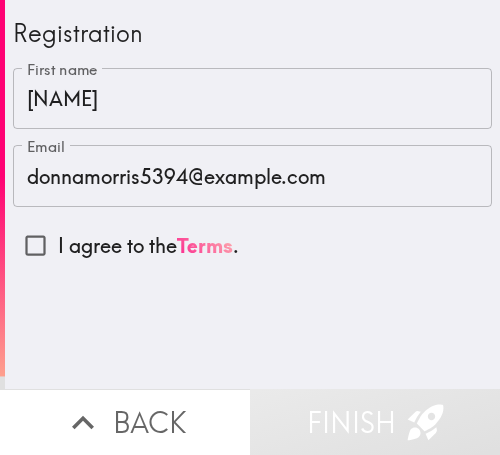 drag, startPoint x: 97, startPoint y: 259, endPoint x: 216, endPoint y: 257, distance: 119.01681 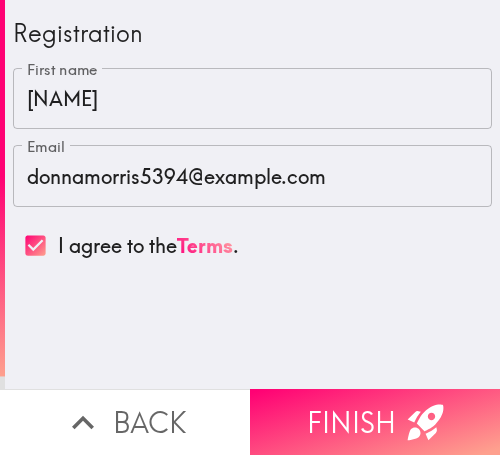 drag, startPoint x: 358, startPoint y: 400, endPoint x: 396, endPoint y: 401, distance: 38.013157 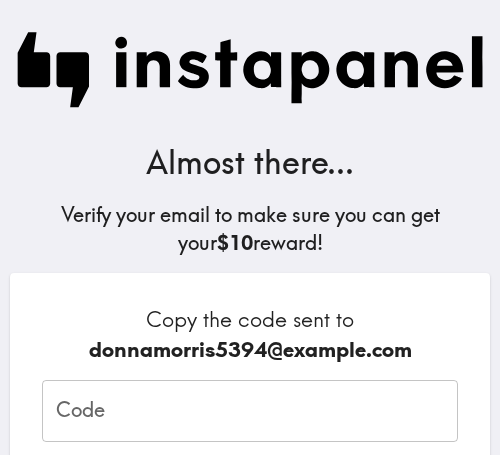 click on "Code" at bounding box center (250, 411) 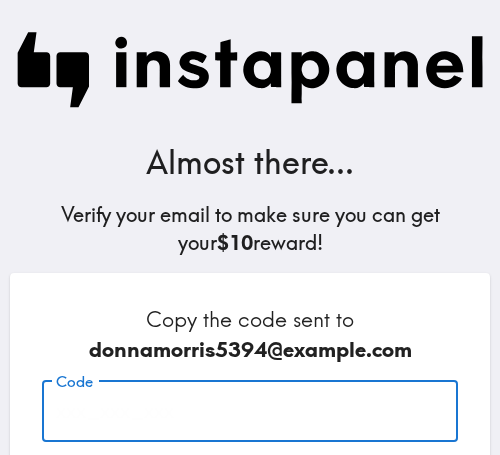 paste on "TJU_kDP_A33" 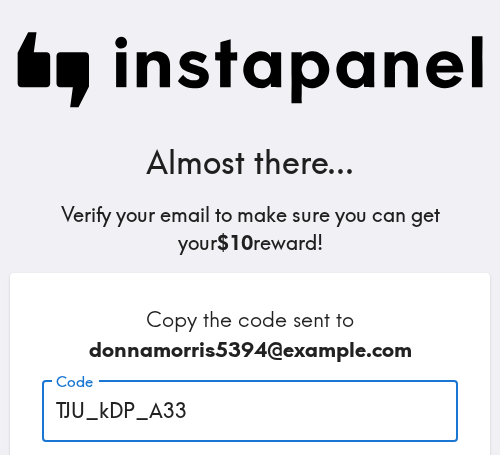 type on "TJU_kDP_A33" 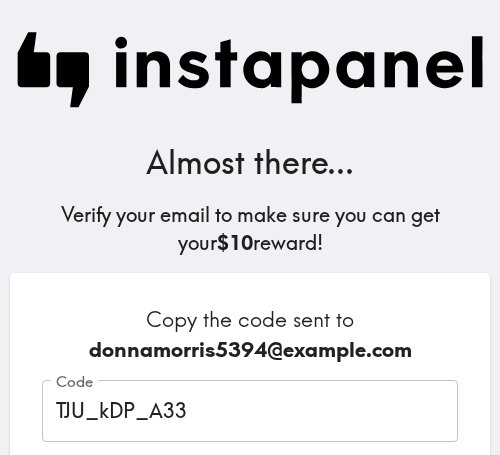 click on "Almost there..." at bounding box center (250, 162) 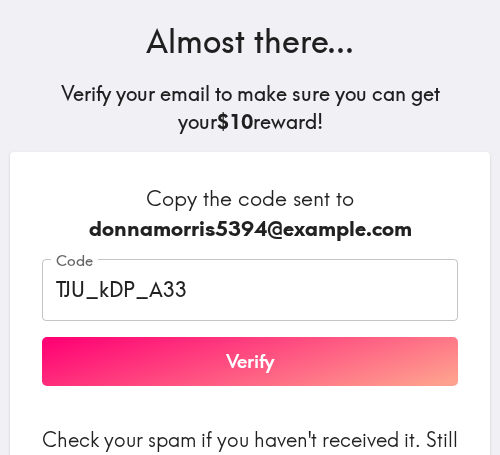 scroll, scrollTop: 113, scrollLeft: 0, axis: vertical 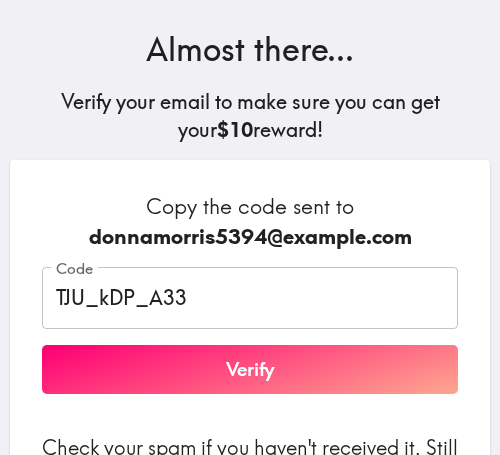 click on "Verify" at bounding box center [250, 370] 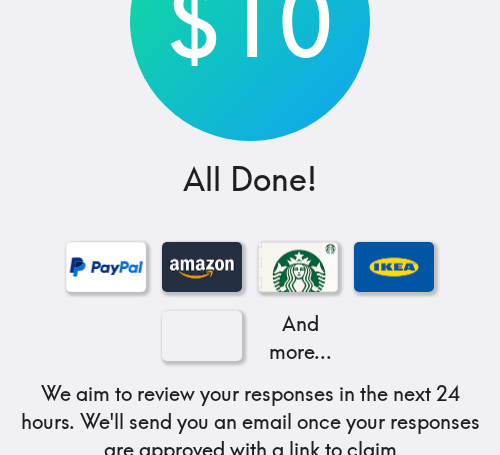 scroll, scrollTop: 67, scrollLeft: 0, axis: vertical 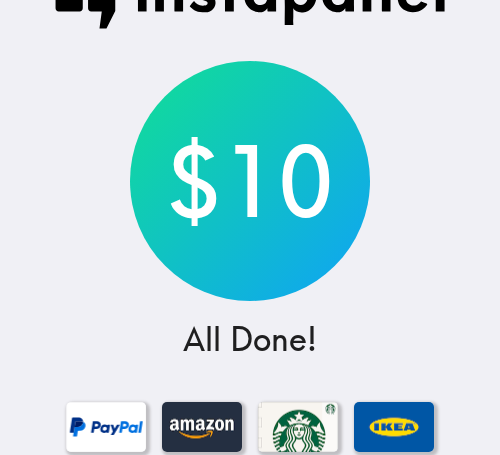 click on "$10 All Done! And more... We aim to review your responses in the next 24 hours.   We'll send you an email once your responses are approved with a link to claim your  $10  (USD)  reward and choose your  Payout Method . We might email you asking you to re-record your answers if there are quality issues or for additional verification of your answers - see our  Response Guidelines ." at bounding box center [250, 386] 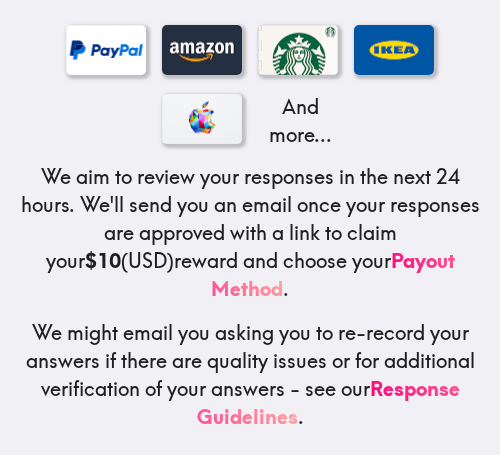 scroll, scrollTop: 467, scrollLeft: 0, axis: vertical 